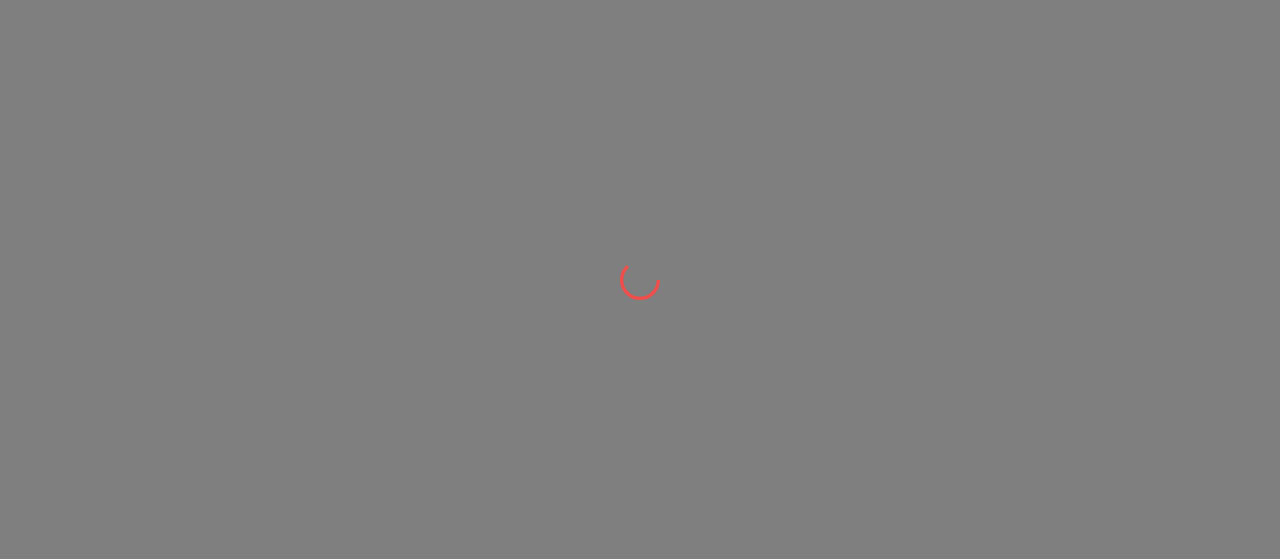 scroll, scrollTop: 0, scrollLeft: 0, axis: both 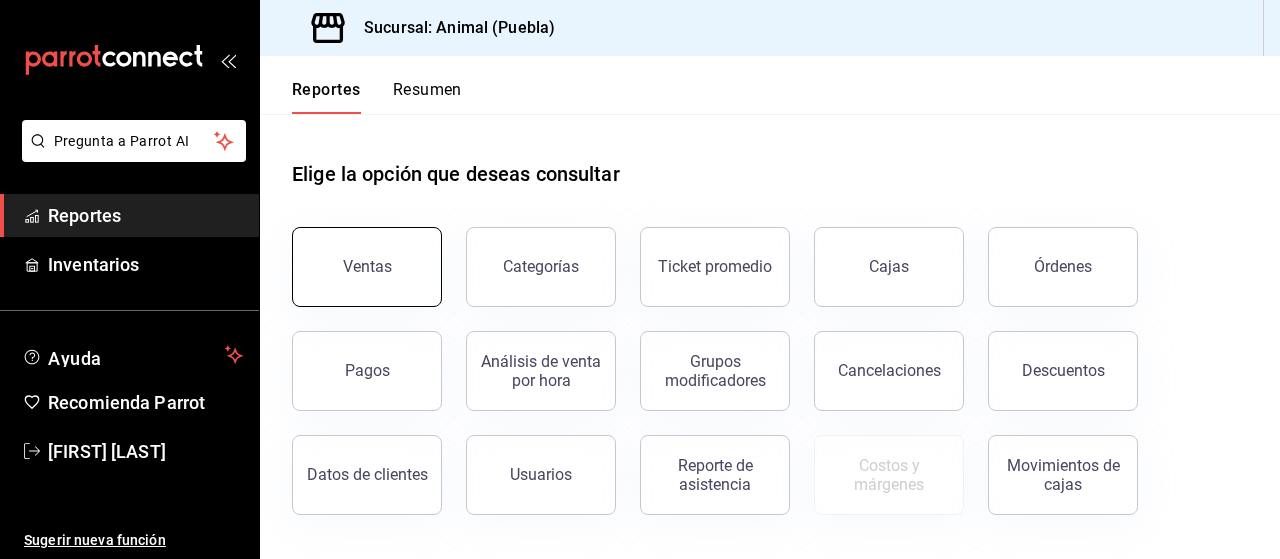 click on "Ventas" at bounding box center (367, 267) 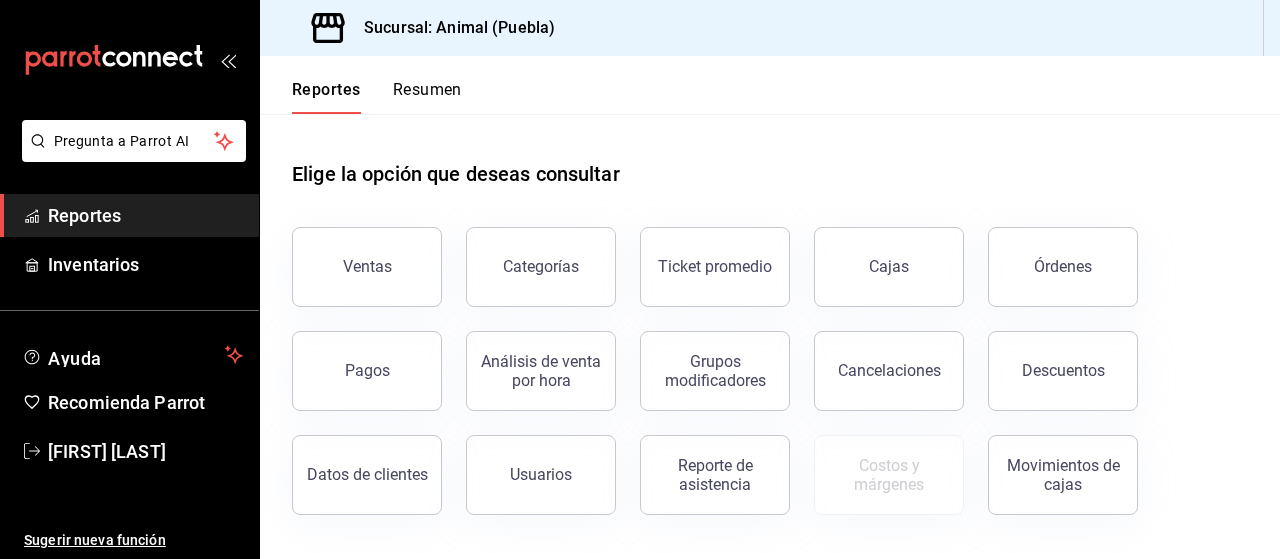 click on "Pregunta a Parrot AI Reportes   Inventarios   Ayuda Recomienda Parrot   [FIRST] [LAST]   Sugerir nueva función   Sucursal: Animal ([CITY]) Reportes Resumen Elige la opción que deseas consultar Ventas Categorías Ticket promedio Cajas Órdenes Pagos Análisis de venta por hora Grupos modificadores Cancelaciones Descuentos Datos de clientes Usuarios Reporte de asistencia Costos y márgenes Movimientos de cajas Pregunta a Parrot AI Reportes   Inventarios   Ayuda Recomienda Parrot   [FIRST] [LAST]   Sugerir nueva función   Visitar centro de ayuda ([PHONE]) [EMAIL] Visitar centro de ayuda ([PHONE]) [EMAIL]" at bounding box center (640, 279) 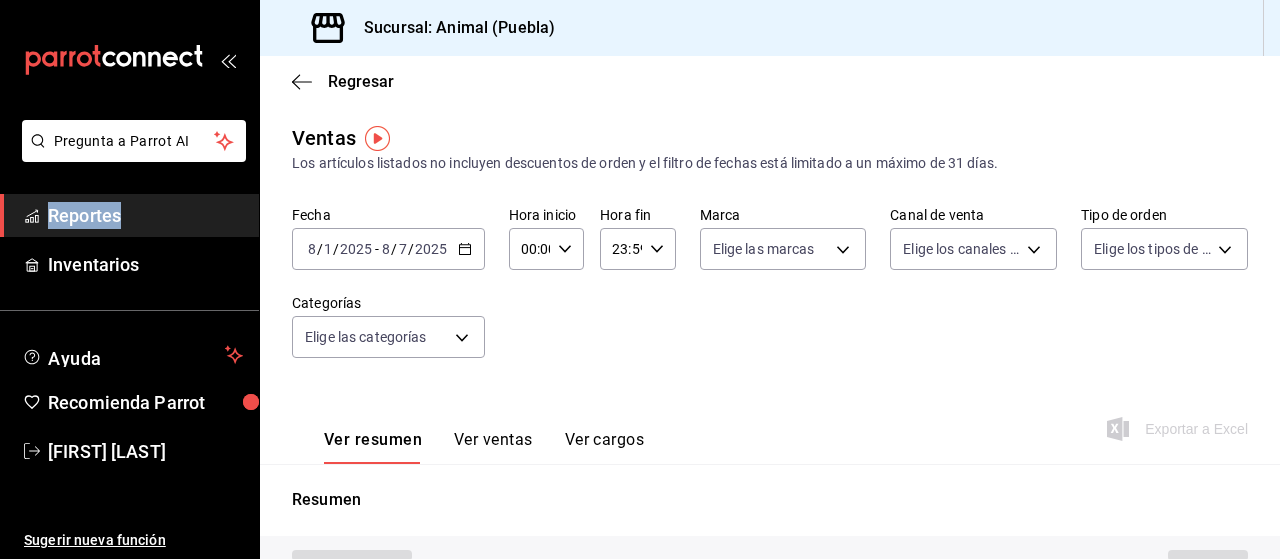 type on "PARROT,UBER_EATS,RAPPI,DIDI_FOOD,ONLINE" 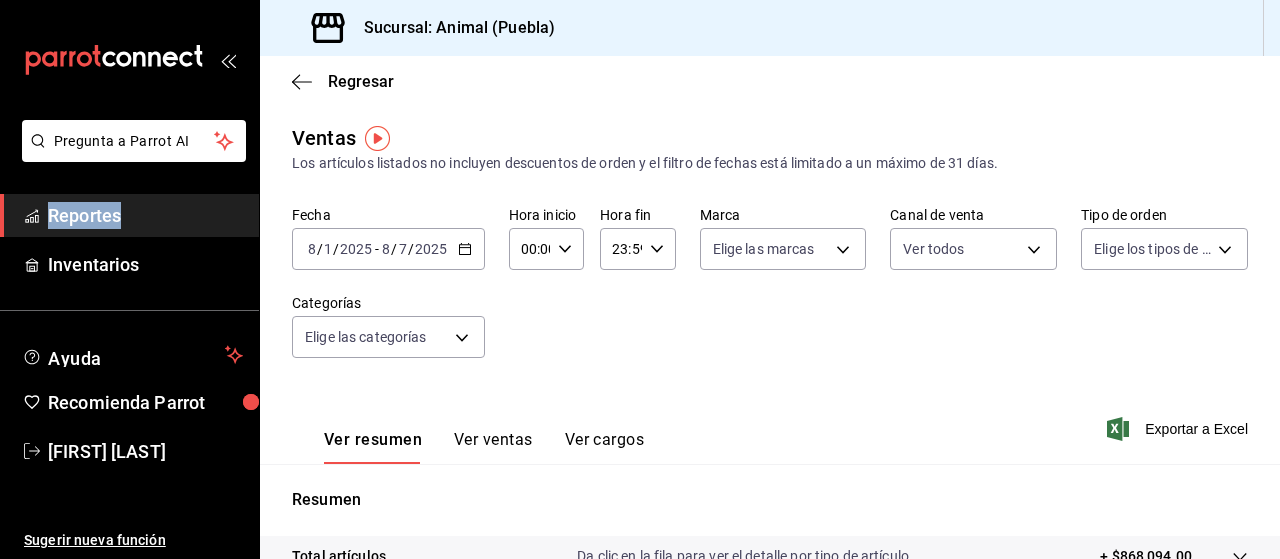 click 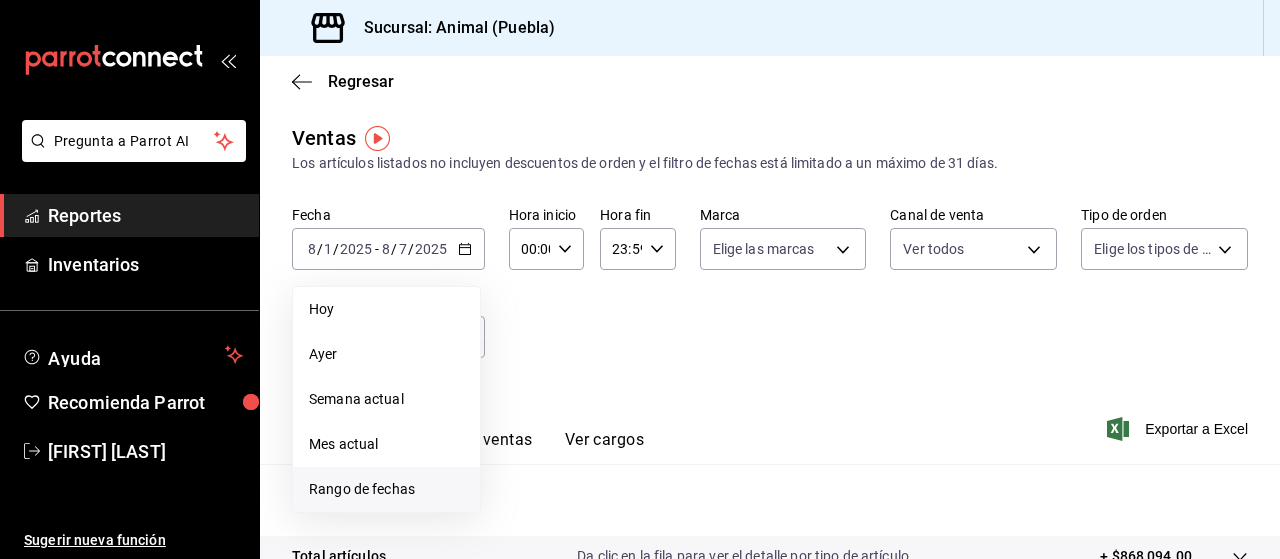 click on "Rango de fechas" at bounding box center [386, 489] 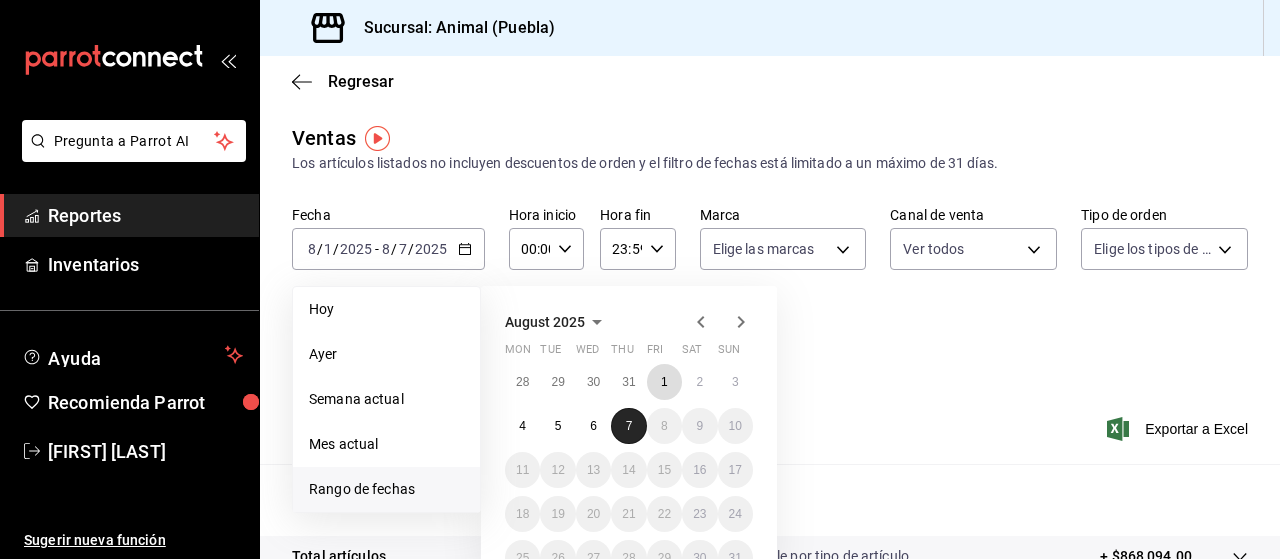 drag, startPoint x: 658, startPoint y: 378, endPoint x: 622, endPoint y: 427, distance: 60.80296 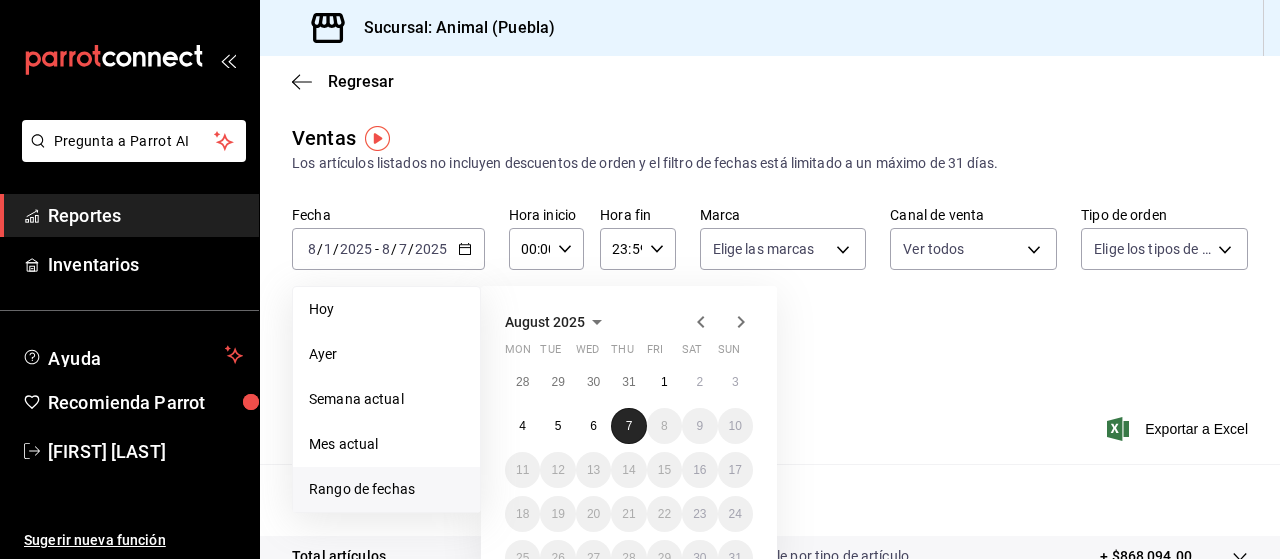 click on "7" at bounding box center [628, 426] 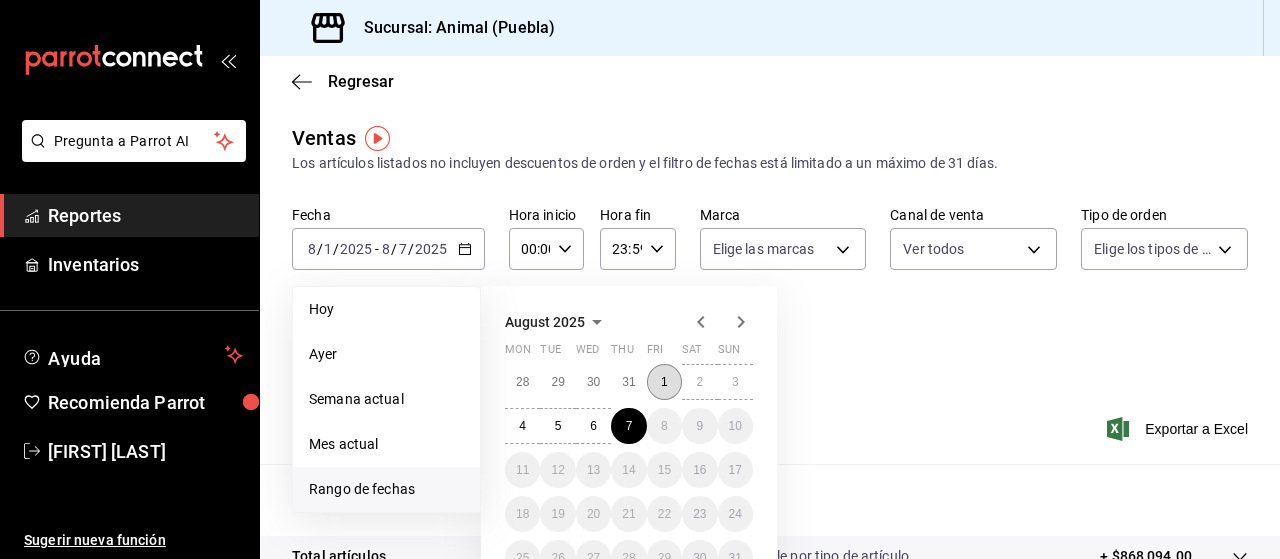 click on "1" at bounding box center [664, 382] 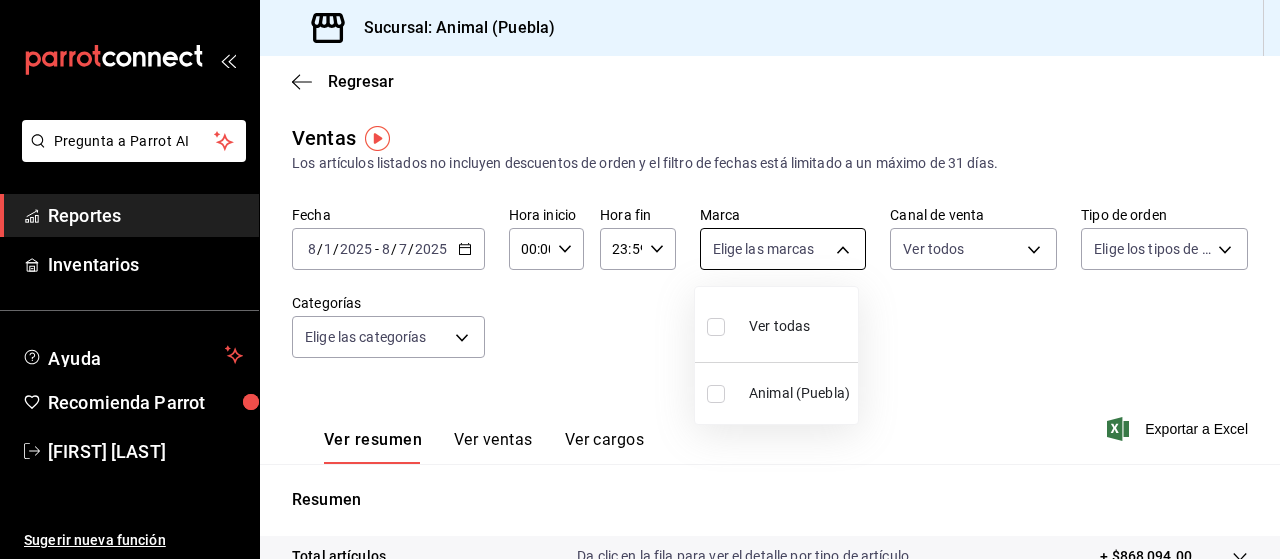 click on "Pregunta a Parrot AI Reportes   Inventarios   Ayuda Recomienda Parrot   [FIRST] [LAST]   Sugerir nueva función   Sucursal: Animal ([CITY]) Regresar Ventas Los artículos listados no incluyen descuentos de orden y el filtro de fechas está limitado a un máximo de 31 días. Fecha 2025-08-01 8 / 1 / 2025 - 2025-08-07 8 / 7 / 2025 Hora inicio 00:00 Hora inicio Hora fin 23:59 Hora fin Marca Elige las marcas Canal de venta Ver todos PARROT,UBER_EATS,RAPPI,DIDI_FOOD,ONLINE Tipo de orden Elige los tipos de orden Categorías Elige las categorías Ver resumen Ver ventas Ver cargos Exportar a Excel Resumen Total artículos Da clic en la fila para ver el detalle por tipo de artículo + $868,094.00 Cargos por servicio + $0.00 Venta bruta = $868,094.00 Descuentos totales - $682.80 Certificados de regalo - $9,482.00 Venta total = $857,929.20 Impuestos - $118,335.06 Venta neta = $739,594.14 Pregunta a Parrot AI Reportes   Inventarios   Ayuda Recomienda Parrot   [FIRST] [LAST]   Sugerir nueva función   Ver video tutorial" at bounding box center (640, 279) 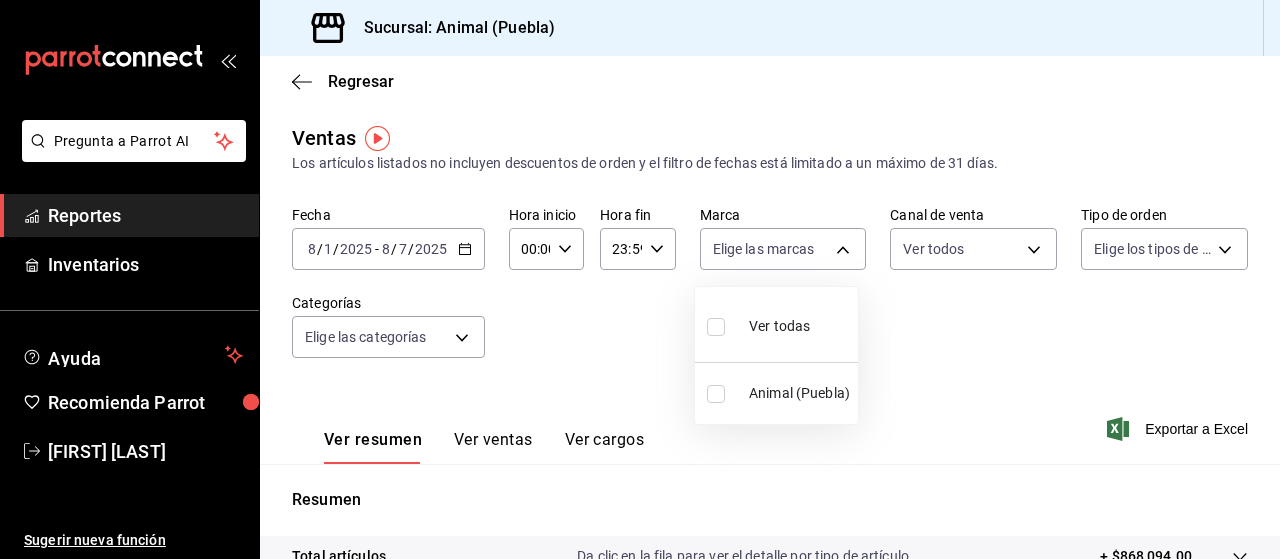 click on "Ver todas" at bounding box center [779, 326] 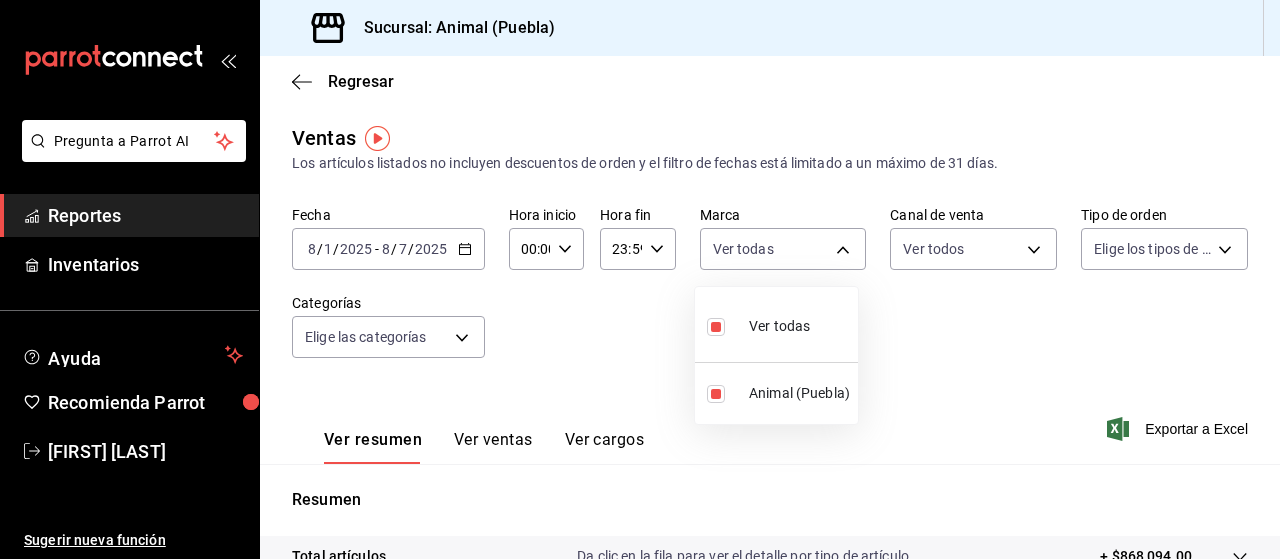 click at bounding box center (640, 279) 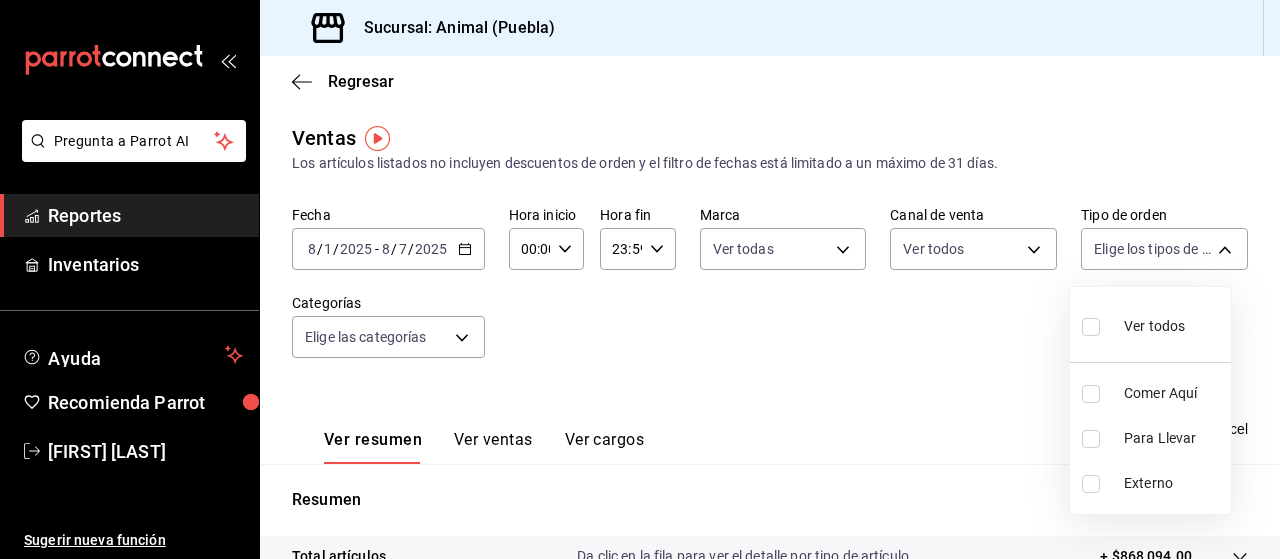 click on "Pregunta a Parrot AI Reportes   Inventarios   Ayuda Recomienda Parrot   [FIRST] [LAST]   Sugerir nueva función   Sucursal: Animal ([CITY]) Regresar Ventas Los artículos listados no incluyen descuentos de orden y el filtro de fechas está limitado a un máximo de 31 días. Fecha 2025-08-01 8 / 1 / 2025 - 2025-08-07 8 / 7 / 2025 Hora inicio 00:00 Hora inicio Hora fin 23:59 Hora fin Marca Ver todas 96838179-8fbb-4073-aae3-1789726318c8 Canal de venta Ver todos PARROT,UBER_EATS,RAPPI,DIDI_FOOD,ONLINE Tipo de orden Elige los tipos de orden Categorías Elige las categorías Ver resumen Ver ventas Ver cargos Exportar a Excel Resumen Total artículos Da clic en la fila para ver el detalle por tipo de artículo + $868,094.00 Cargos por servicio + $0.00 Venta bruta = $868,094.00 Descuentos totales - $682.80 Certificados de regalo - $9,482.00 Venta total = $857,929.20 Impuestos - $118,335.06 Venta neta = $739,594.14 Pregunta a Parrot AI Reportes   Inventarios   Ayuda Recomienda Parrot   [FIRST] [LAST]     Ir a video" at bounding box center [640, 279] 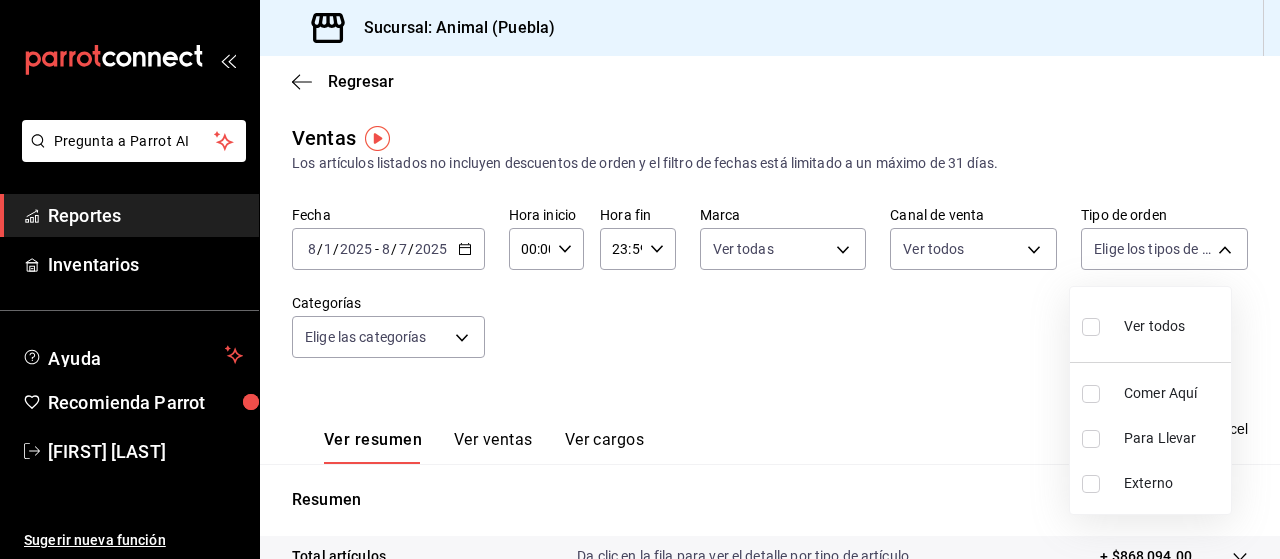 click on "Ver todos" at bounding box center (1154, 326) 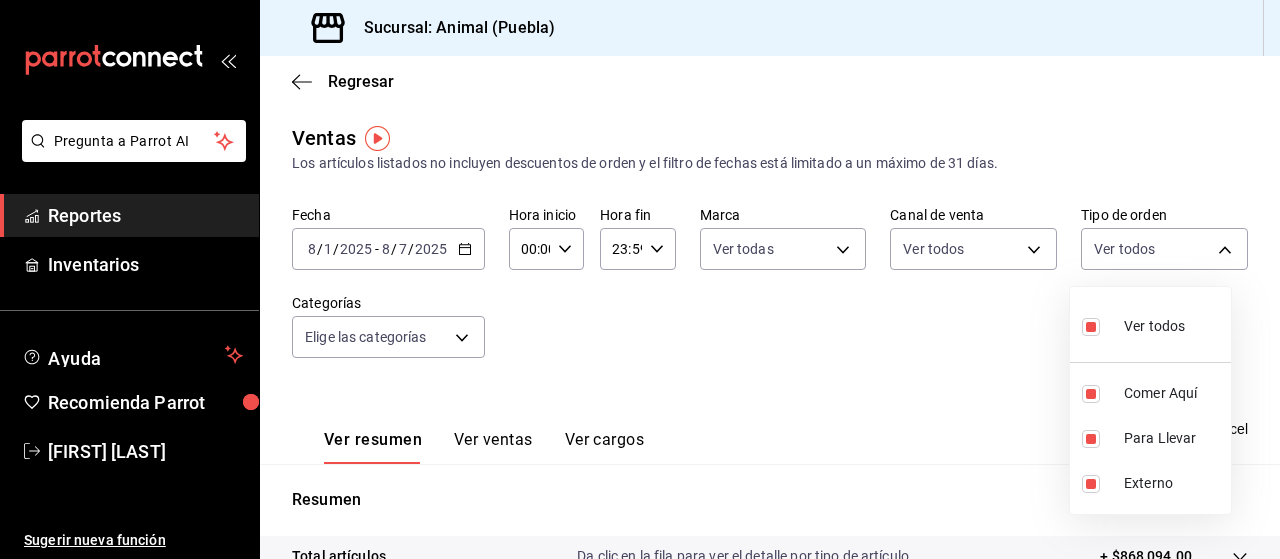 click at bounding box center (640, 279) 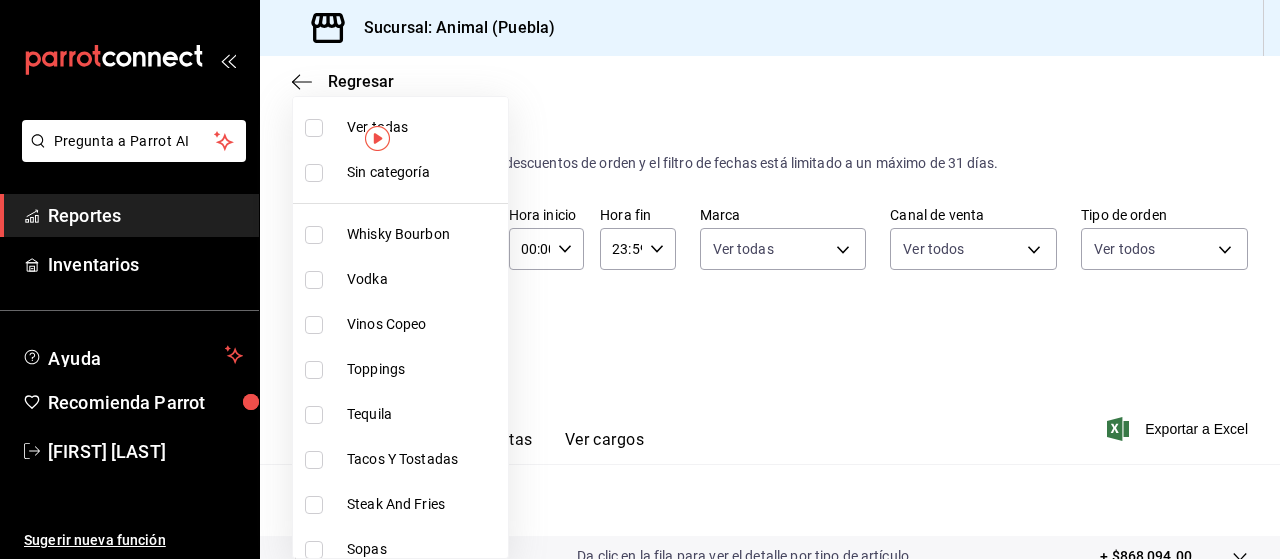 click on "Pregunta a Parrot AI Reportes   Inventarios   Ayuda Recomienda Parrot   [FIRST] [LAST]   Sugerir nueva función   Sucursal: Animal ([CITY]) Regresar Ventas Los artículos listados no incluyen descuentos de orden y el filtro de fechas está limitado a un máximo de 31 días. Fecha 2025-08-01 8 / 1 / 2025 - 2025-08-07 8 / 7 / 2025 Hora inicio 00:00 Hora inicio Hora fin 23:59 Hora fin Marca Ver todas 96838179-8fbb-4073-aae3-1789726318c8 Canal de venta Ver todos PARROT,UBER_EATS,RAPPI,DIDI_FOOD,ONLINE Tipo de orden Ver todos 89cc3392-1a89-49ed-91c4-e66ea58282e1,025cf6ae-25b7-4698-bb98-3d77af74a196,EXTERNAL Categorías Elige las categorías Ver resumen Ver ventas Ver cargos Exportar a Excel Resumen Total artículos Da clic en la fila para ver el detalle por tipo de artículo + $868,094.00 Cargos por servicio + $0.00 Venta bruta = $868,094.00 Descuentos totales - $682.80 Certificados de regalo - $9,482.00 Venta total = $857,929.20 Impuestos - $118,335.06 Venta neta = $739,594.14 Pregunta a Parrot AI Reportes" at bounding box center [640, 279] 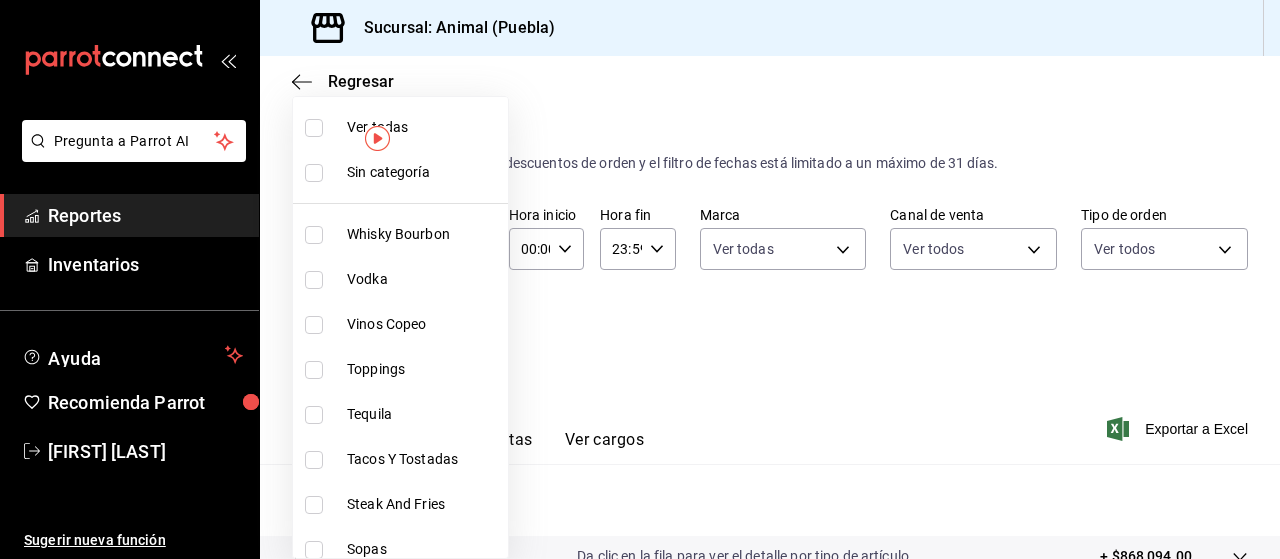 click on "Ver todas" at bounding box center [423, 127] 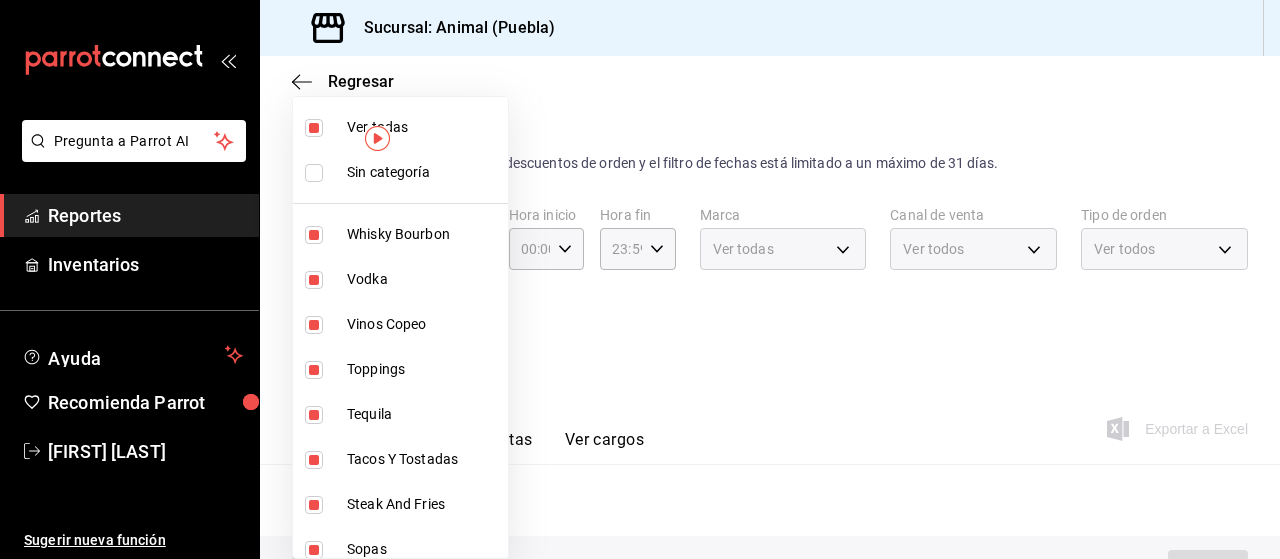 click at bounding box center (640, 279) 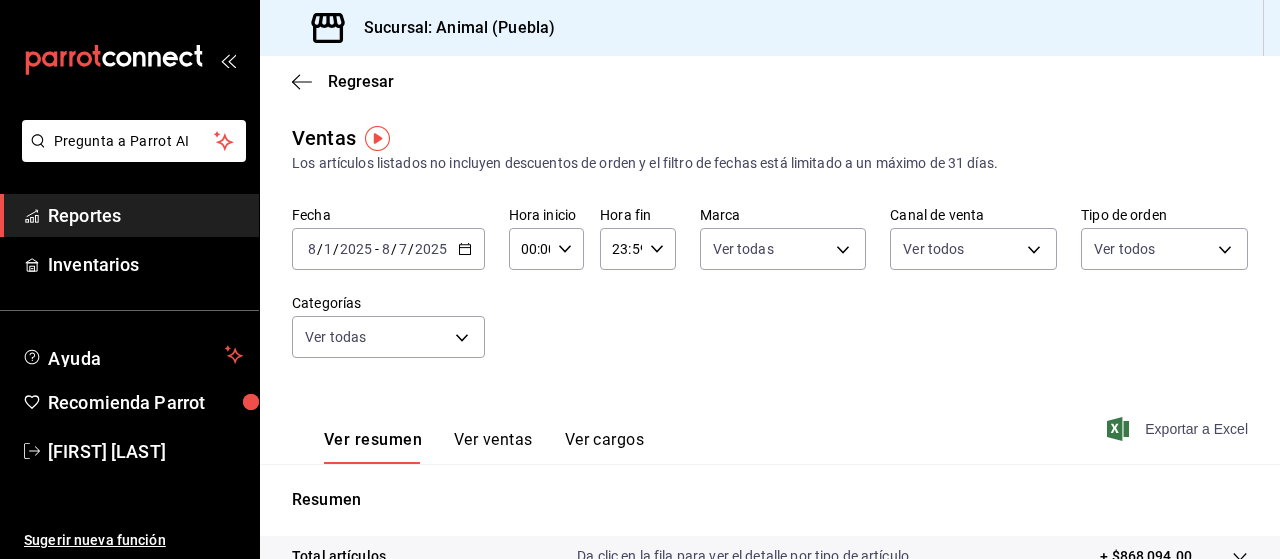 click on "Exportar a Excel" at bounding box center (1179, 429) 